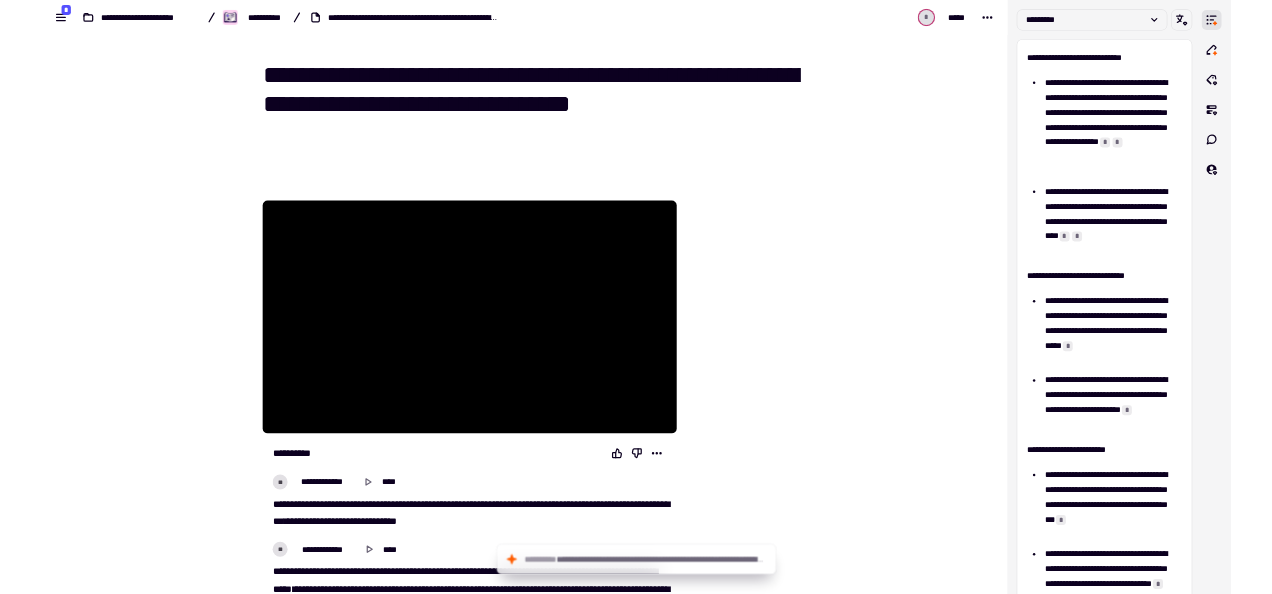 scroll, scrollTop: 0, scrollLeft: 0, axis: both 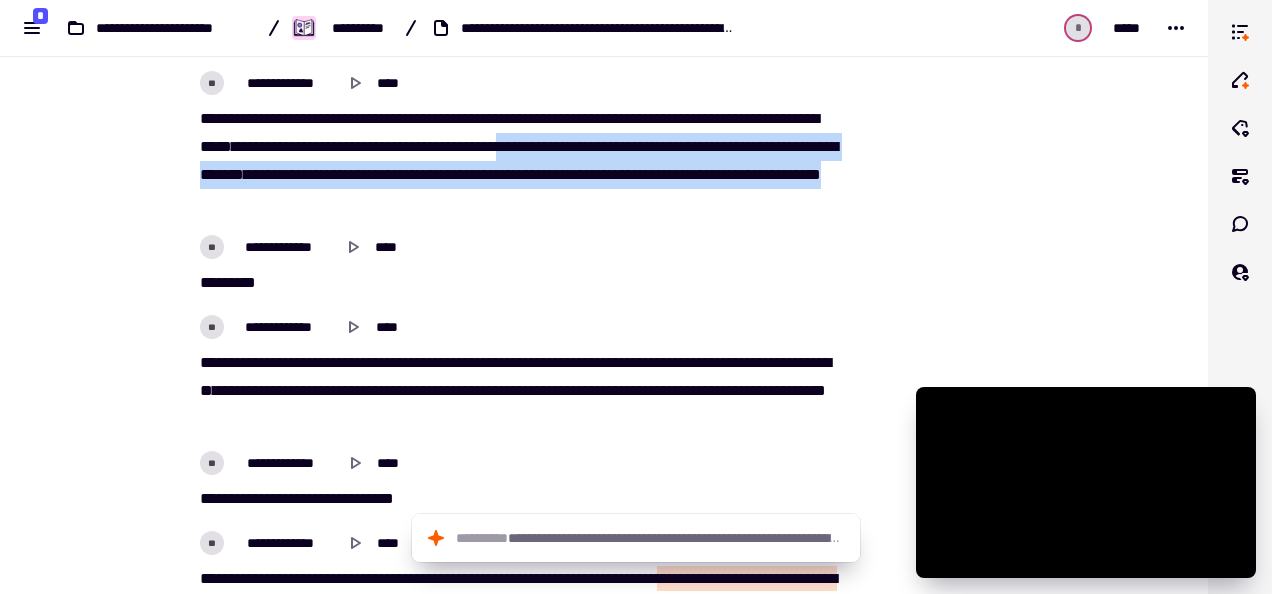 drag, startPoint x: 678, startPoint y: 145, endPoint x: 732, endPoint y: 199, distance: 76.36753 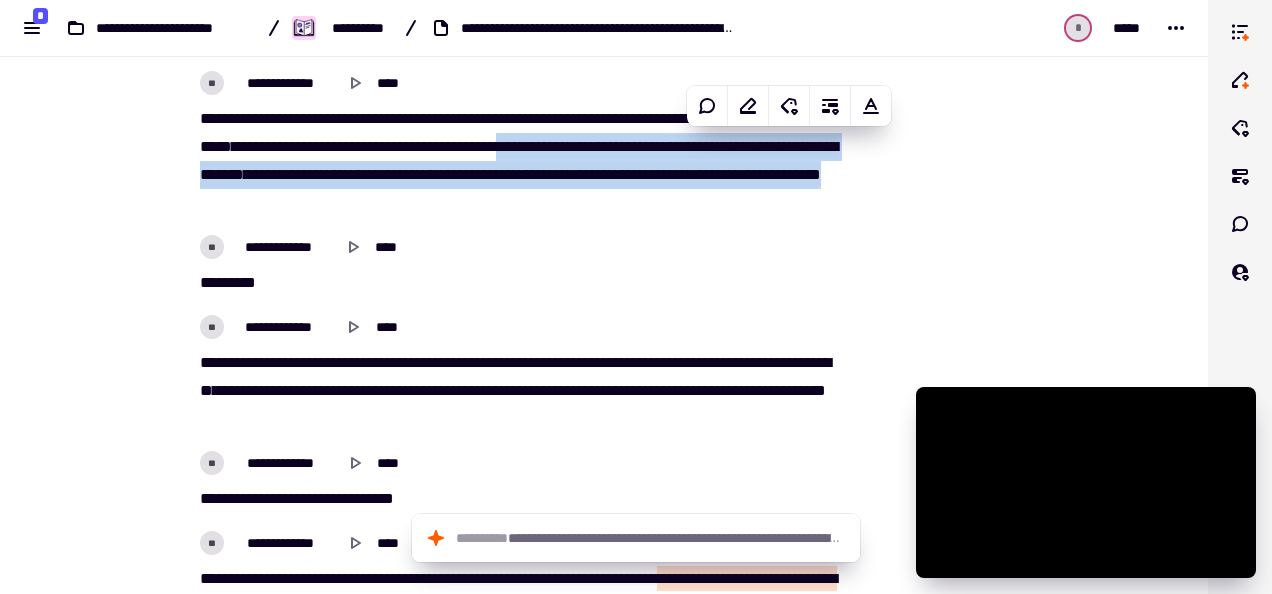 copy on "**********" 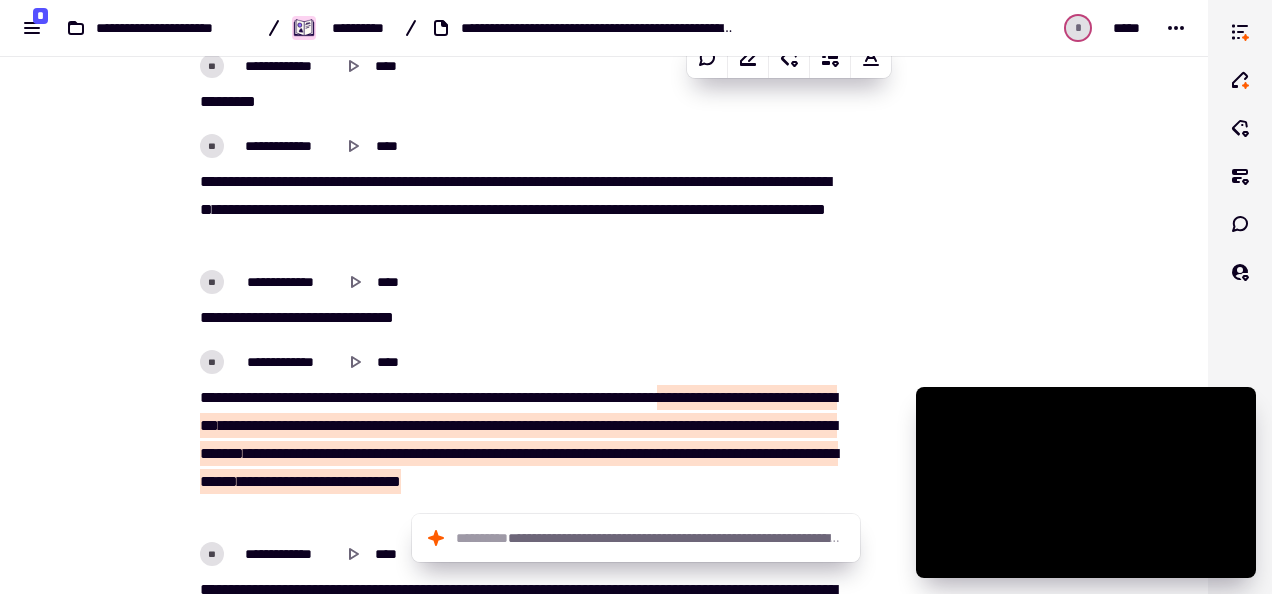 scroll, scrollTop: 1000, scrollLeft: 0, axis: vertical 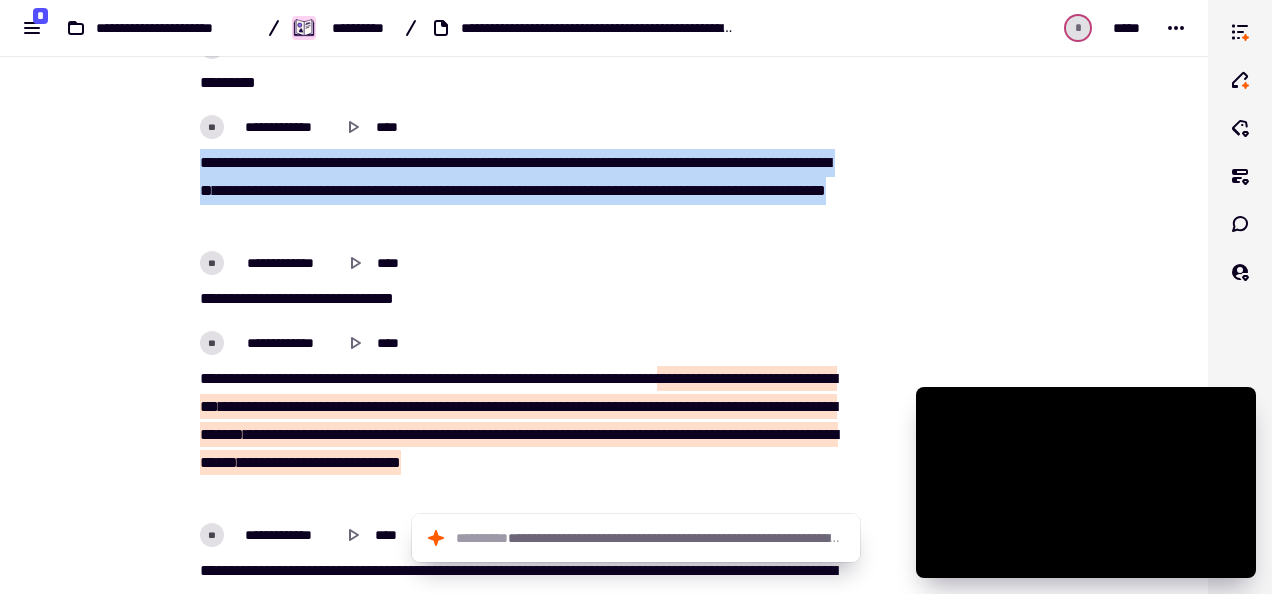 drag, startPoint x: 466, startPoint y: 217, endPoint x: 183, endPoint y: 166, distance: 287.5587 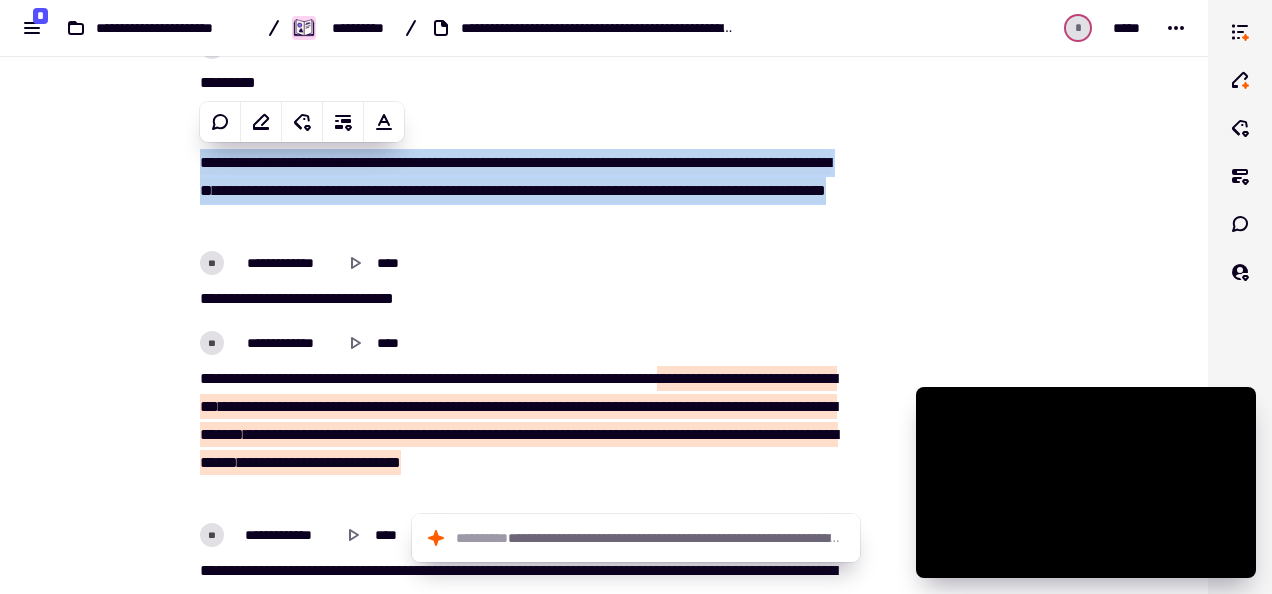 copy on "**********" 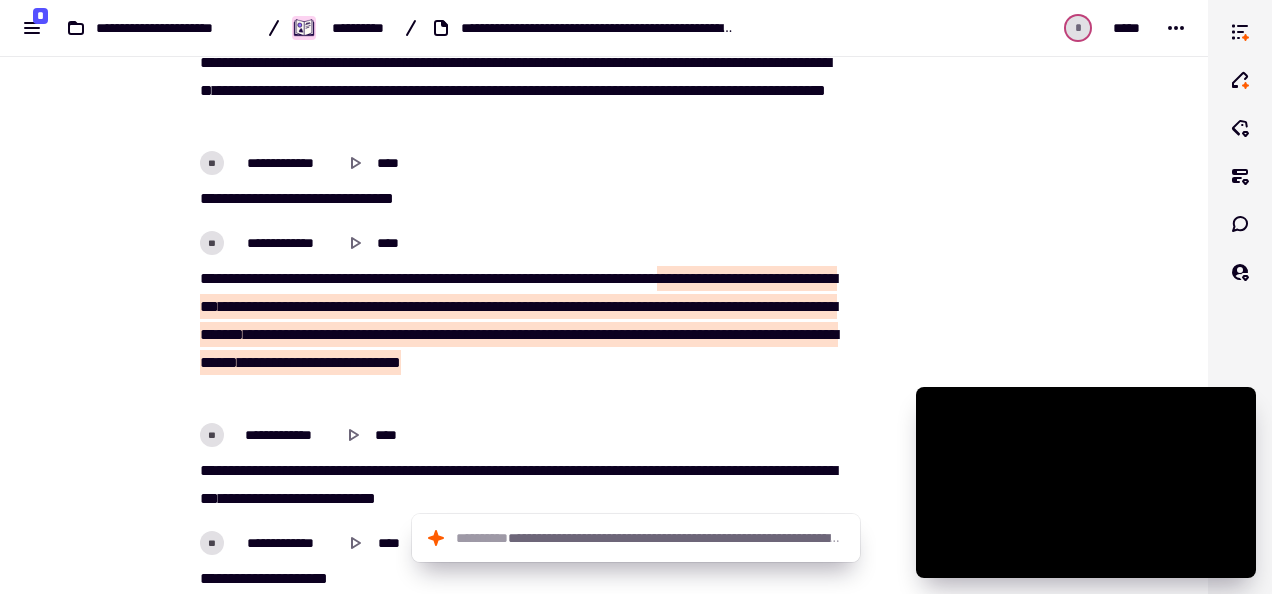 click on "**********" at bounding box center [516, 335] 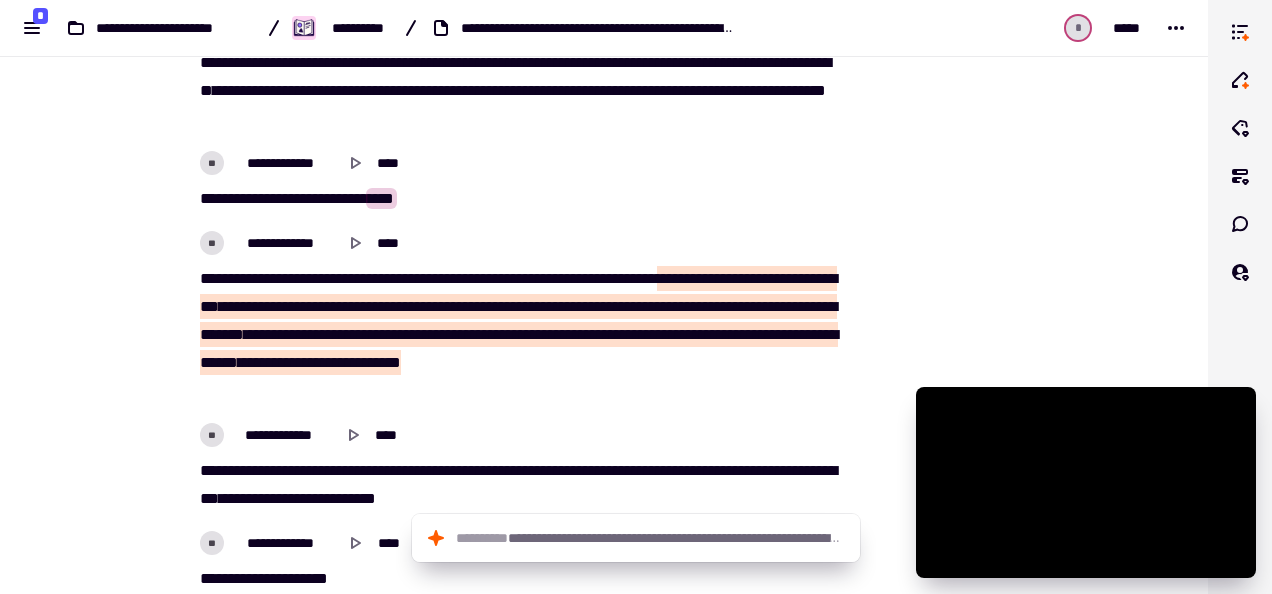 click at bounding box center [950, 4205] 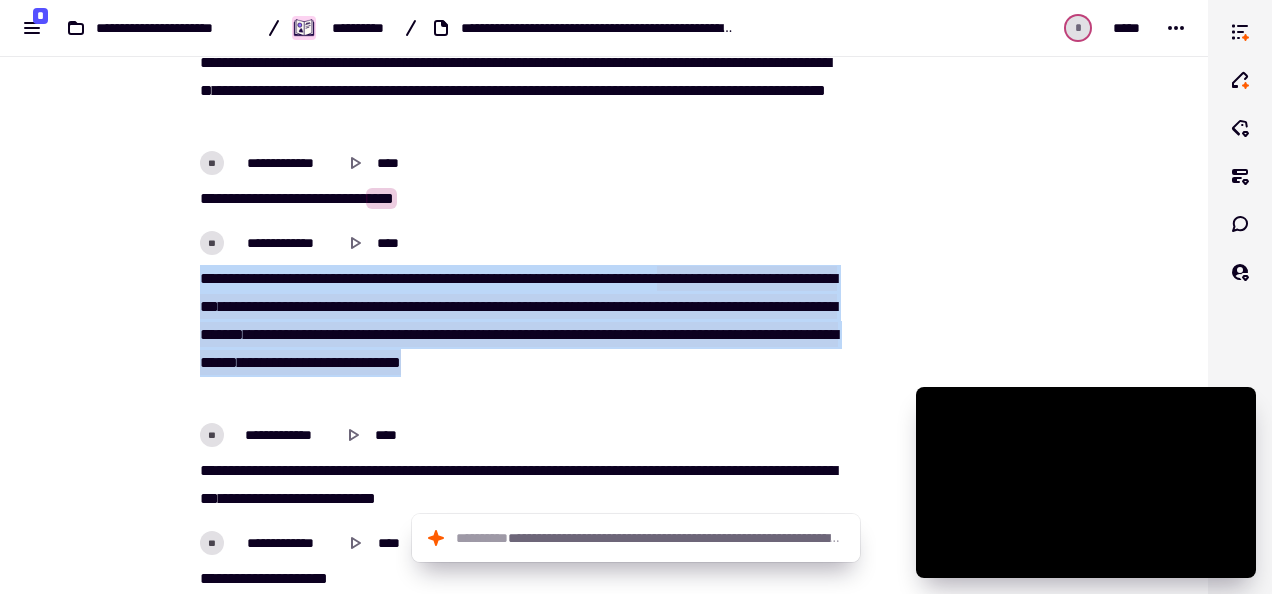drag, startPoint x: 194, startPoint y: 274, endPoint x: 720, endPoint y: 384, distance: 537.37885 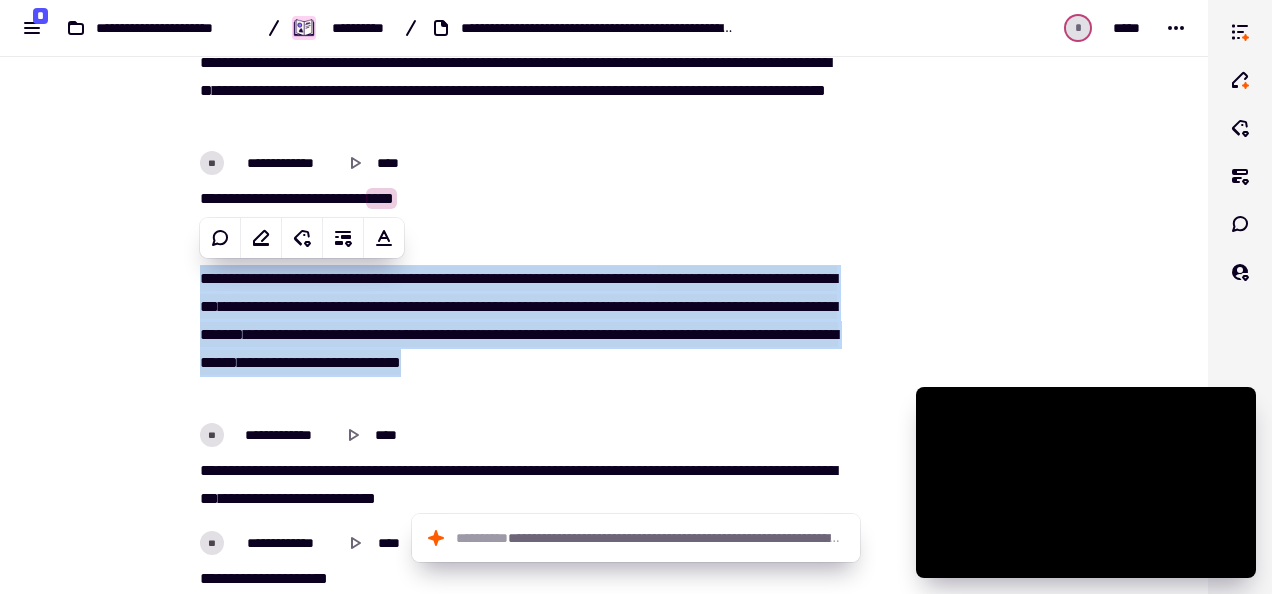 copy on "**********" 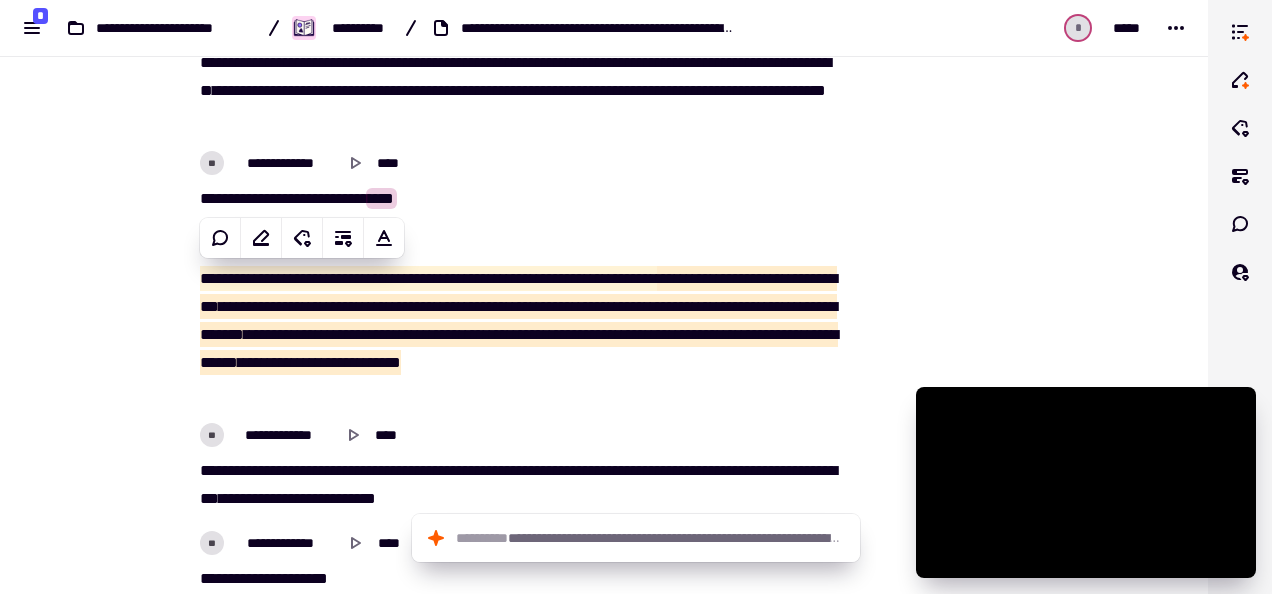 click on "**********" at bounding box center (516, 335) 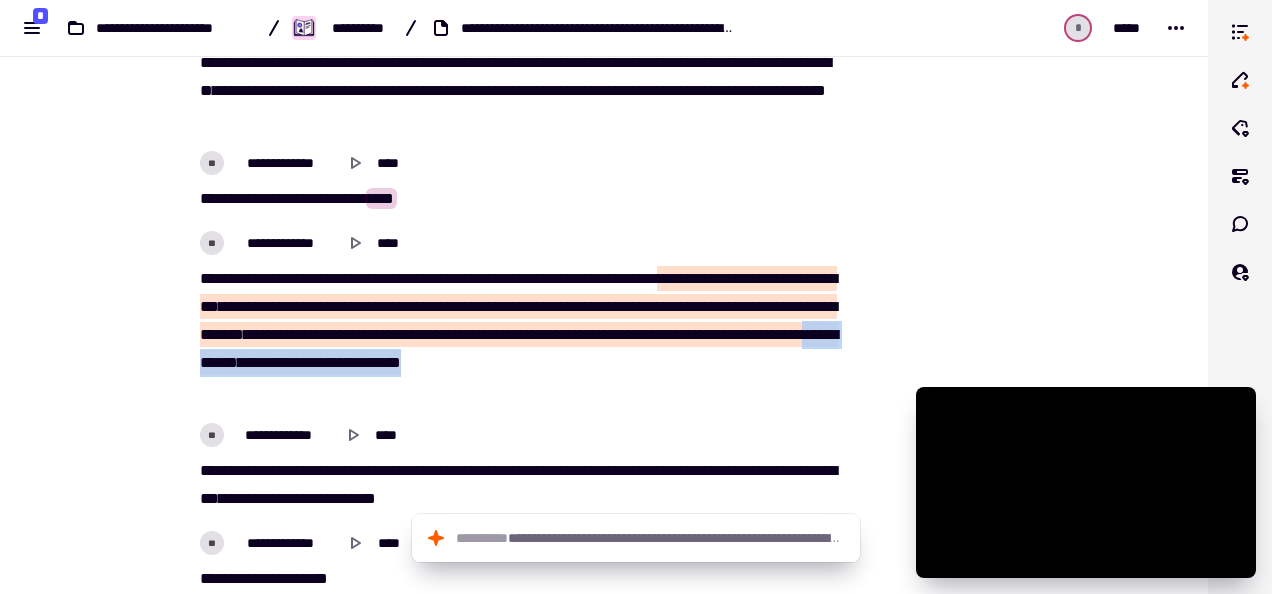 drag, startPoint x: 620, startPoint y: 362, endPoint x: 711, endPoint y: 390, distance: 95.2103 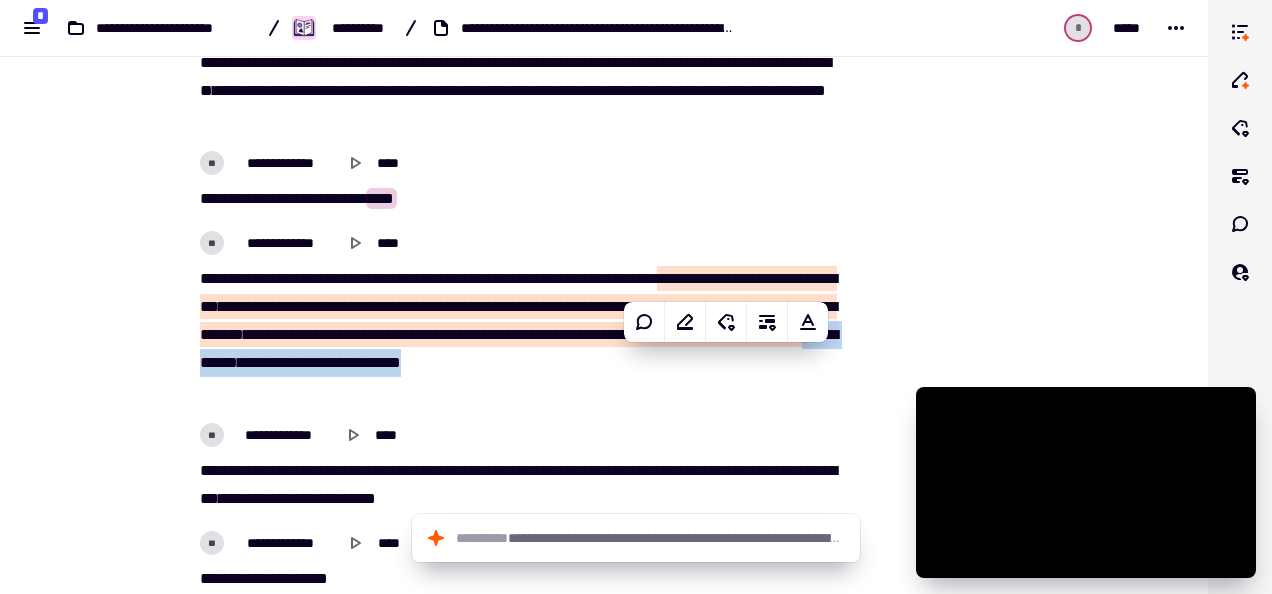 copy on "****   ******   ***   ****   *   *   ******   *****" 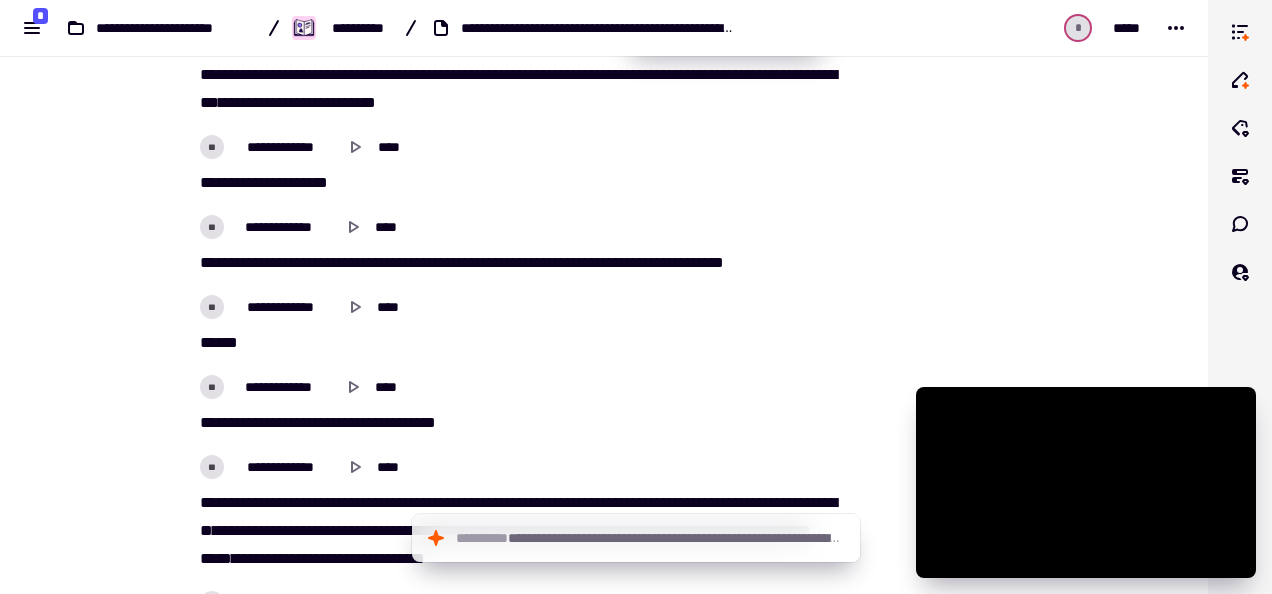 scroll, scrollTop: 1500, scrollLeft: 0, axis: vertical 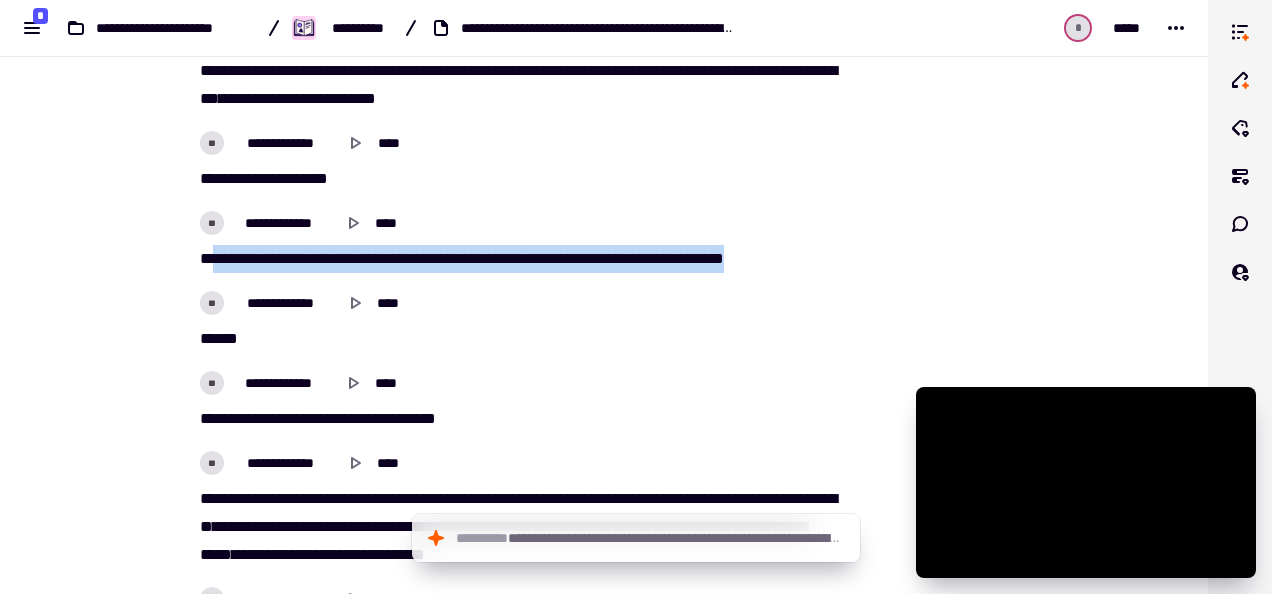 drag, startPoint x: 808, startPoint y: 257, endPoint x: 199, endPoint y: 263, distance: 609.02954 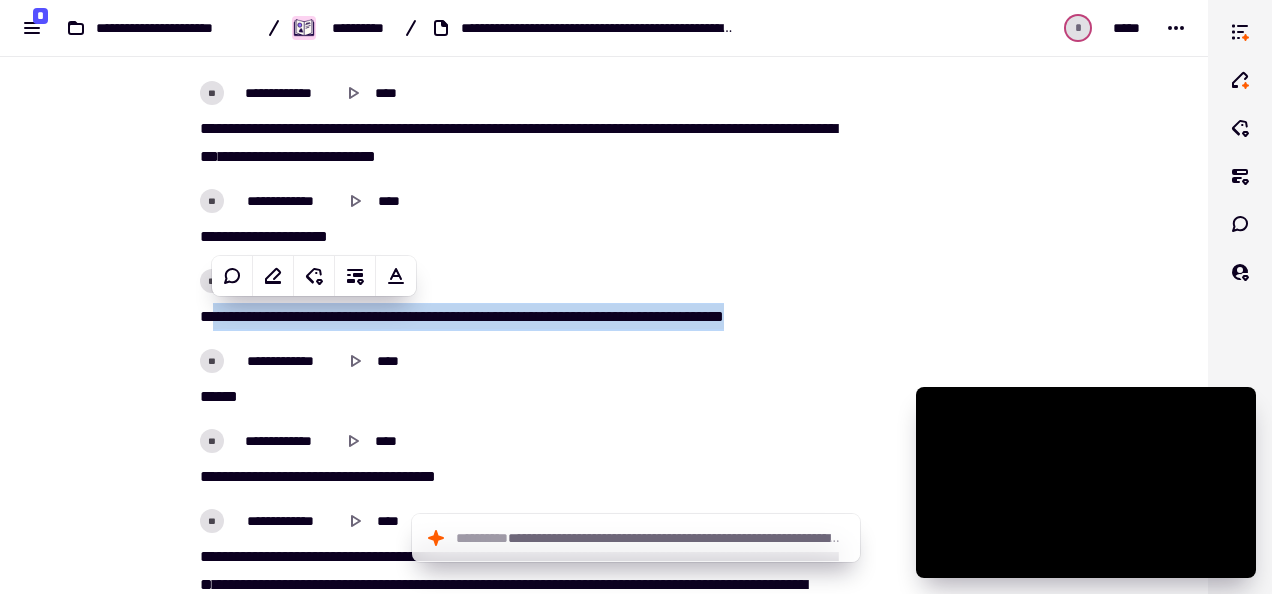 scroll, scrollTop: 1400, scrollLeft: 0, axis: vertical 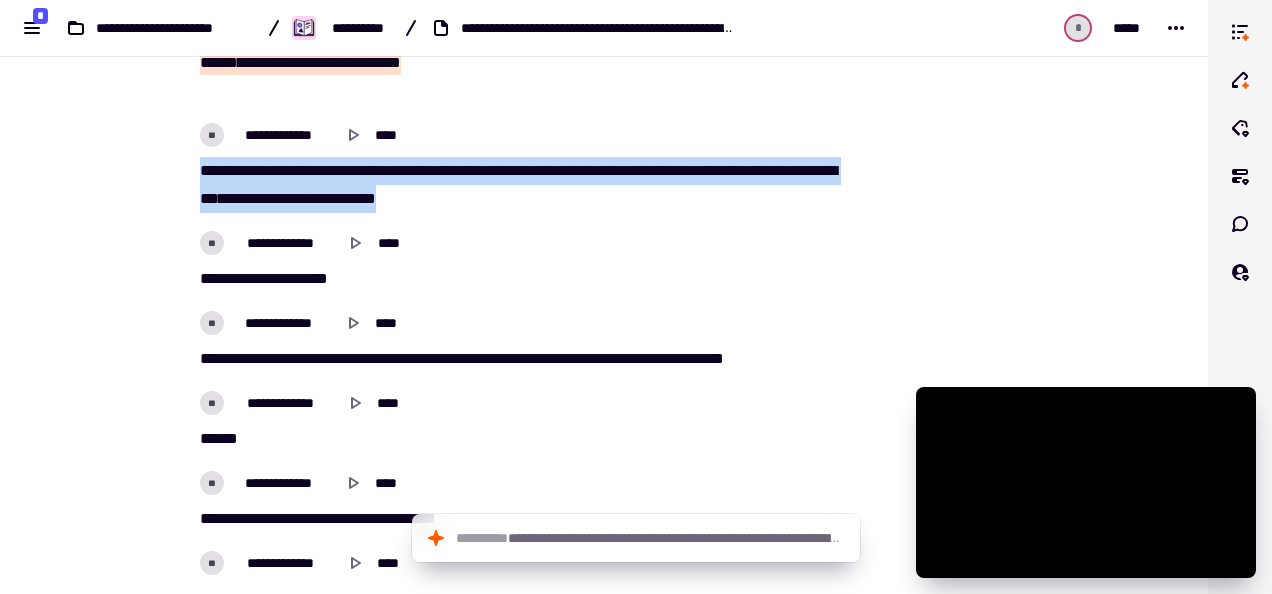 drag, startPoint x: 182, startPoint y: 164, endPoint x: 654, endPoint y: 208, distance: 474.04642 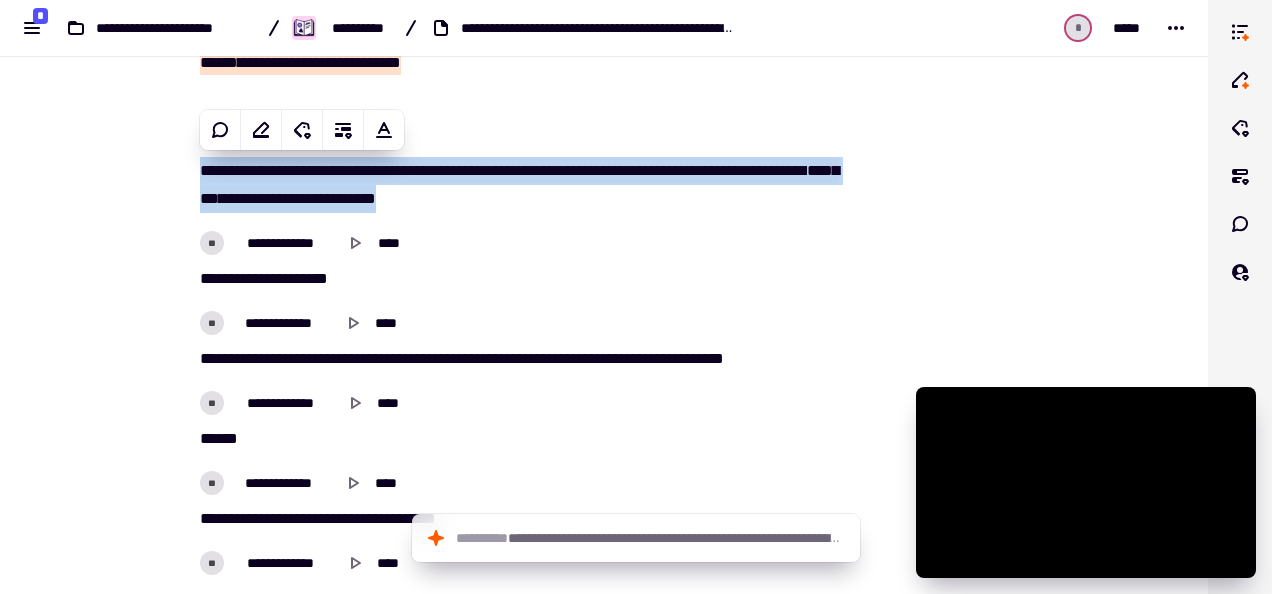 copy on "********   **   ********   ***   *****   *   *****   ********   ****   **   ***   *****   ***   *   ********   *   *******   ******   **   ********   ****   ********   ******   ***" 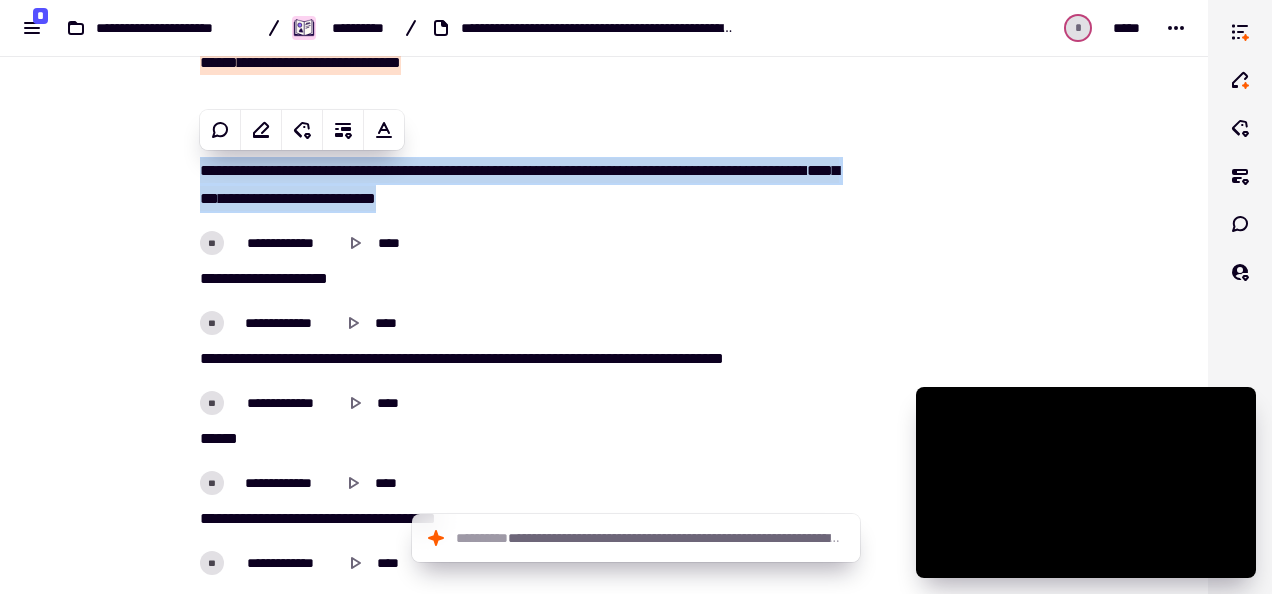 scroll, scrollTop: 1500, scrollLeft: 0, axis: vertical 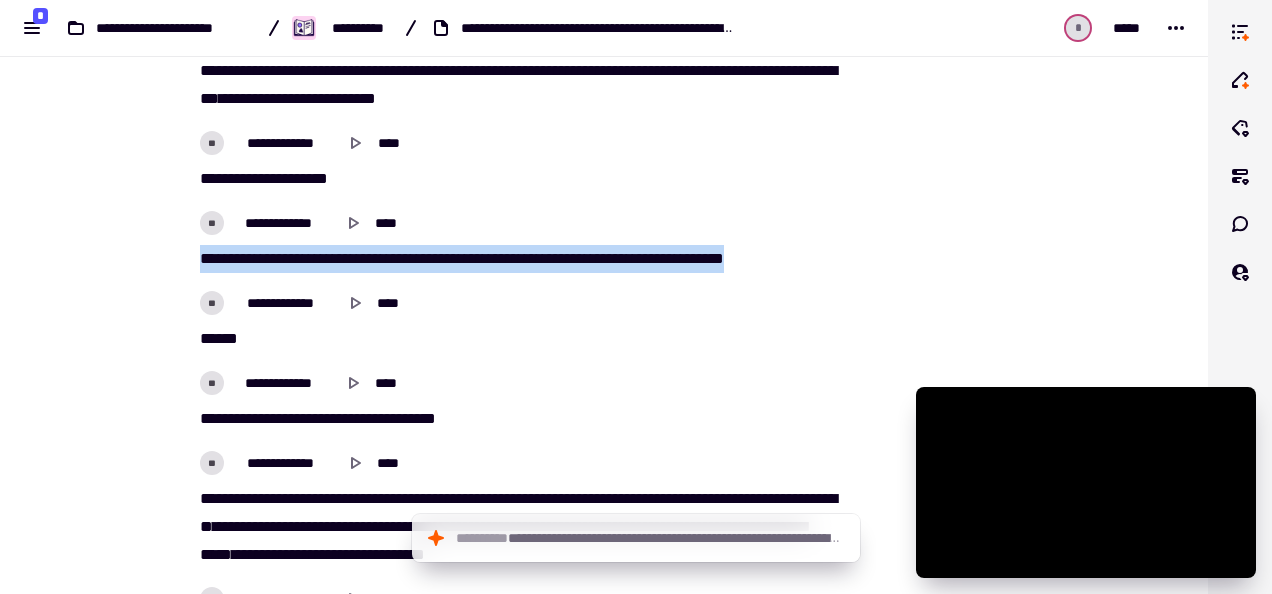 drag, startPoint x: 190, startPoint y: 260, endPoint x: 857, endPoint y: 258, distance: 667.003 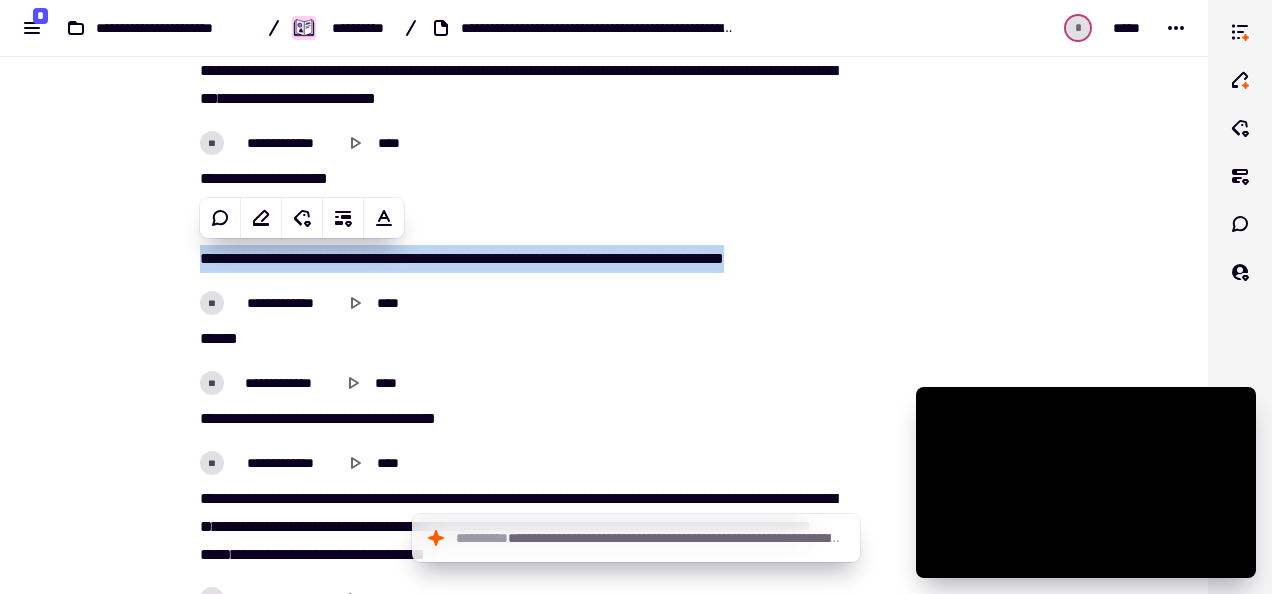 copy on "*   *   *****   *******   *   *   ***   ****   ****   *******   ***   *****   **   *******   ******   *******   ******" 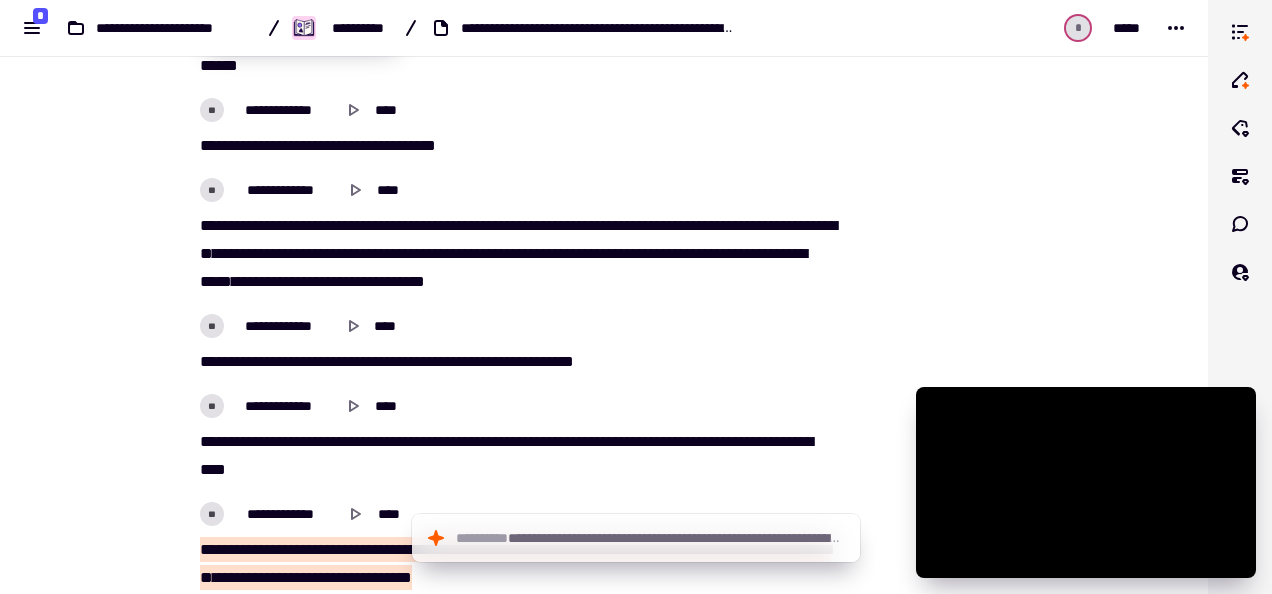 scroll, scrollTop: 1800, scrollLeft: 0, axis: vertical 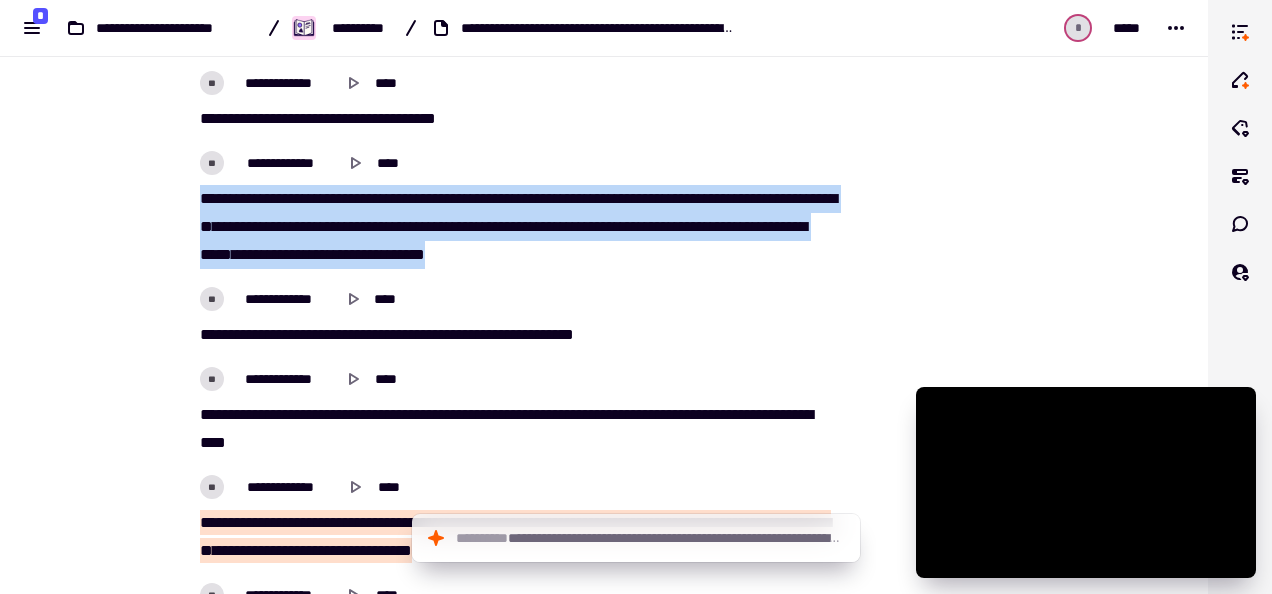 drag, startPoint x: 675, startPoint y: 256, endPoint x: 191, endPoint y: 198, distance: 487.46283 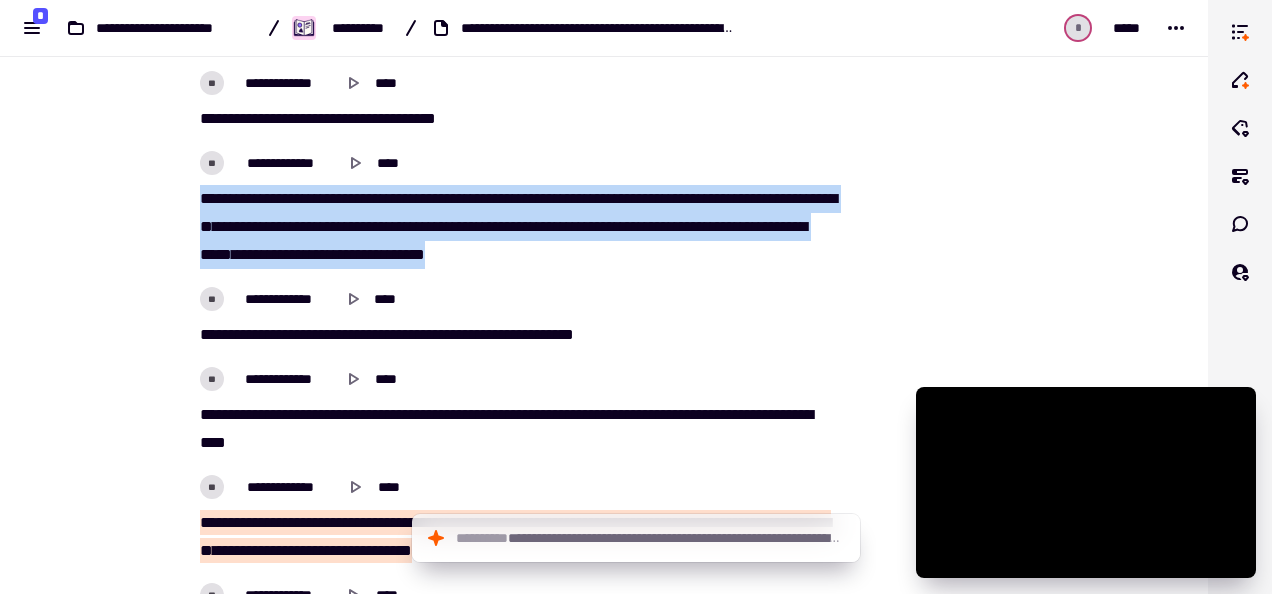 click on "**********" at bounding box center (516, 227) 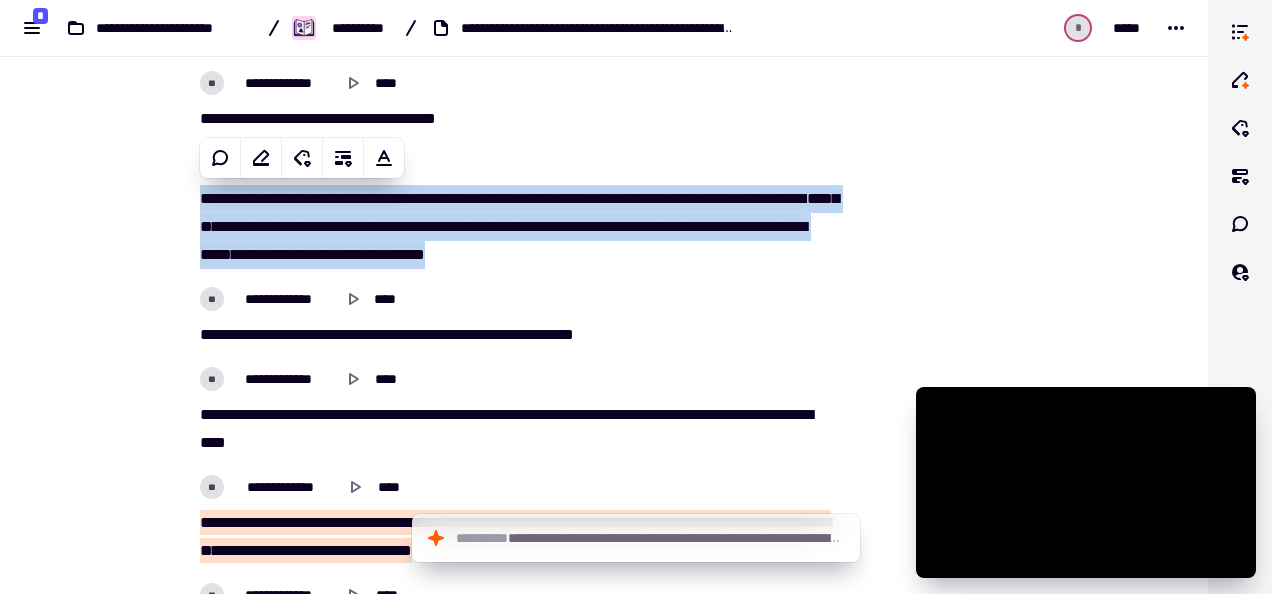 copy on "**********" 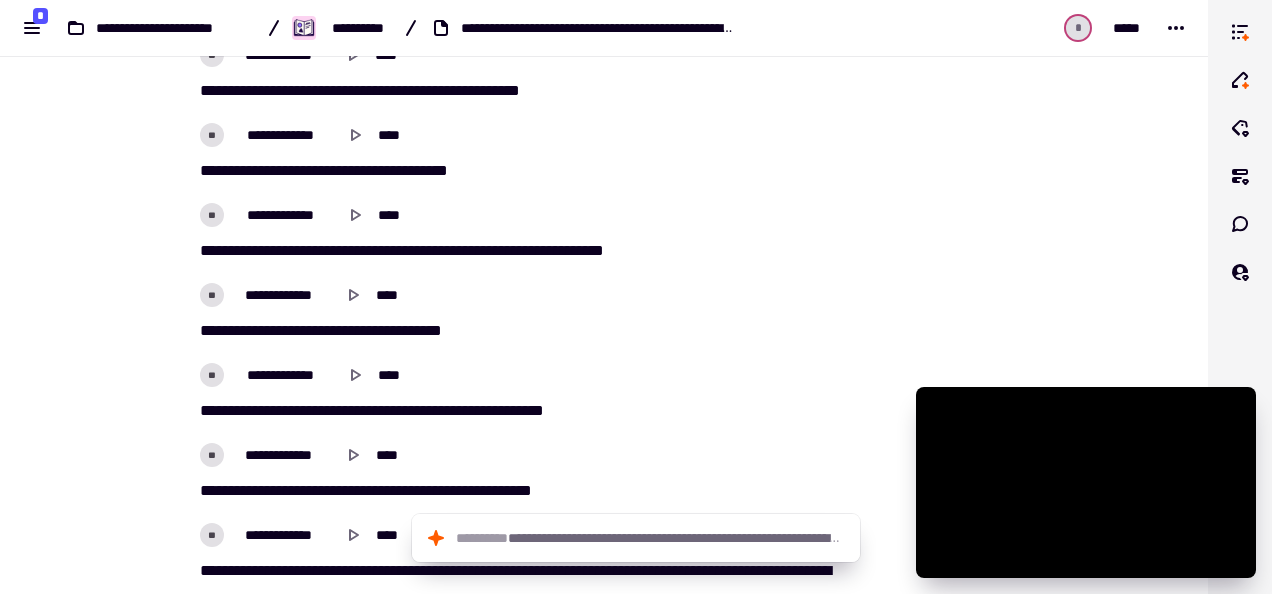 scroll, scrollTop: 2700, scrollLeft: 0, axis: vertical 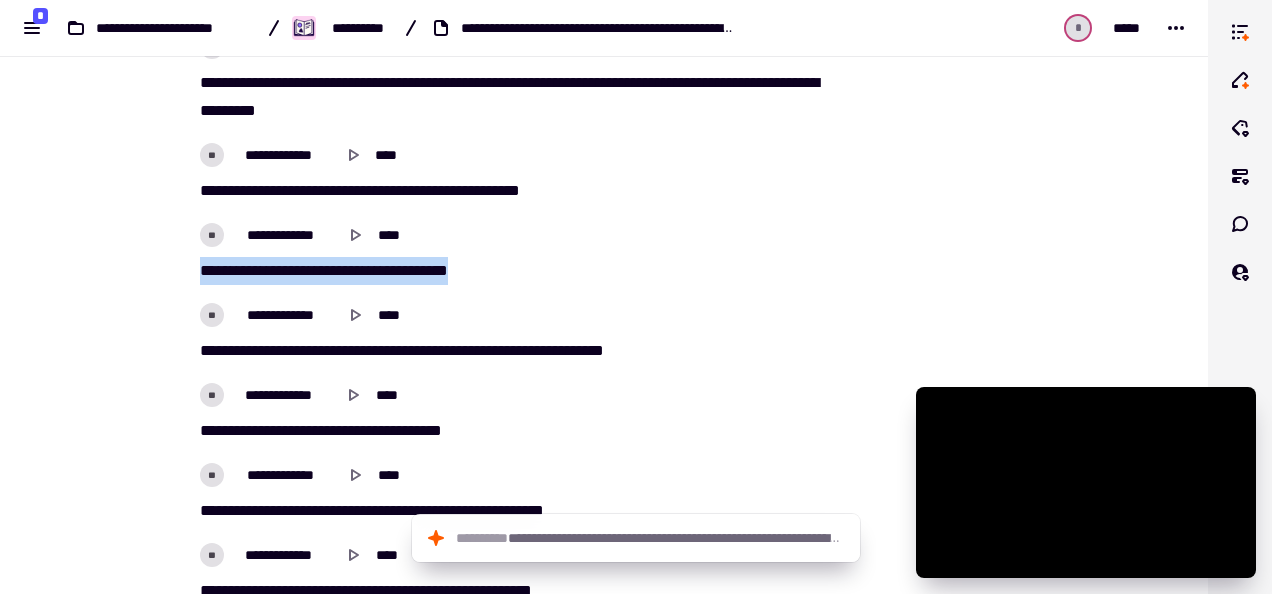 drag, startPoint x: 193, startPoint y: 273, endPoint x: 491, endPoint y: 267, distance: 298.0604 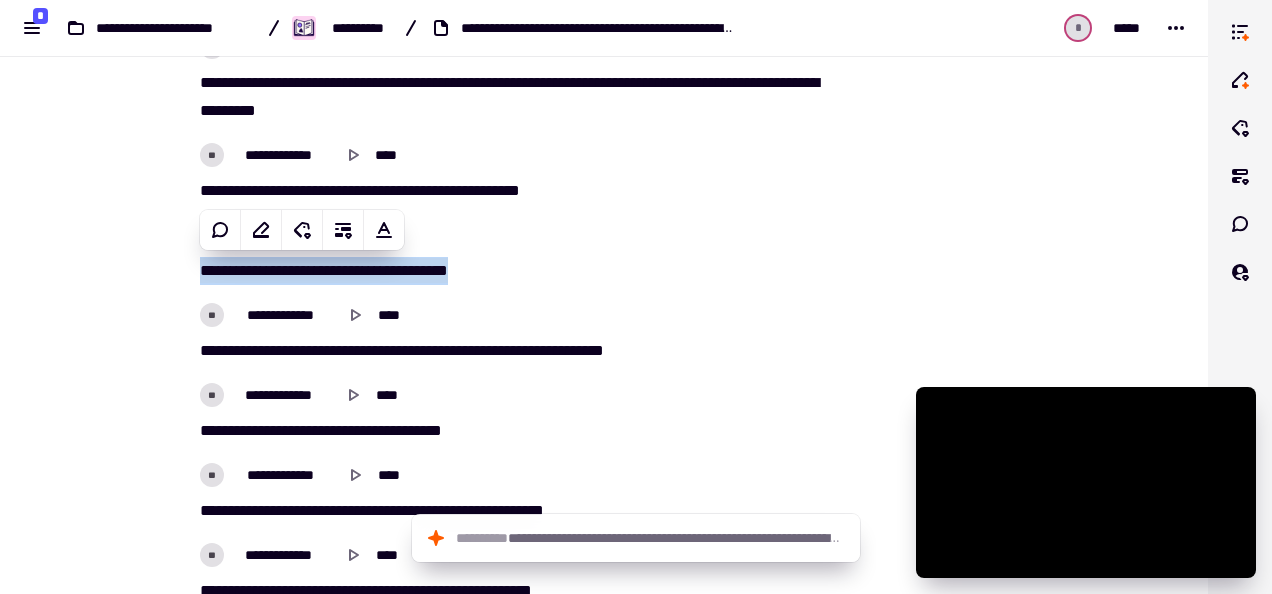 copy on "**********" 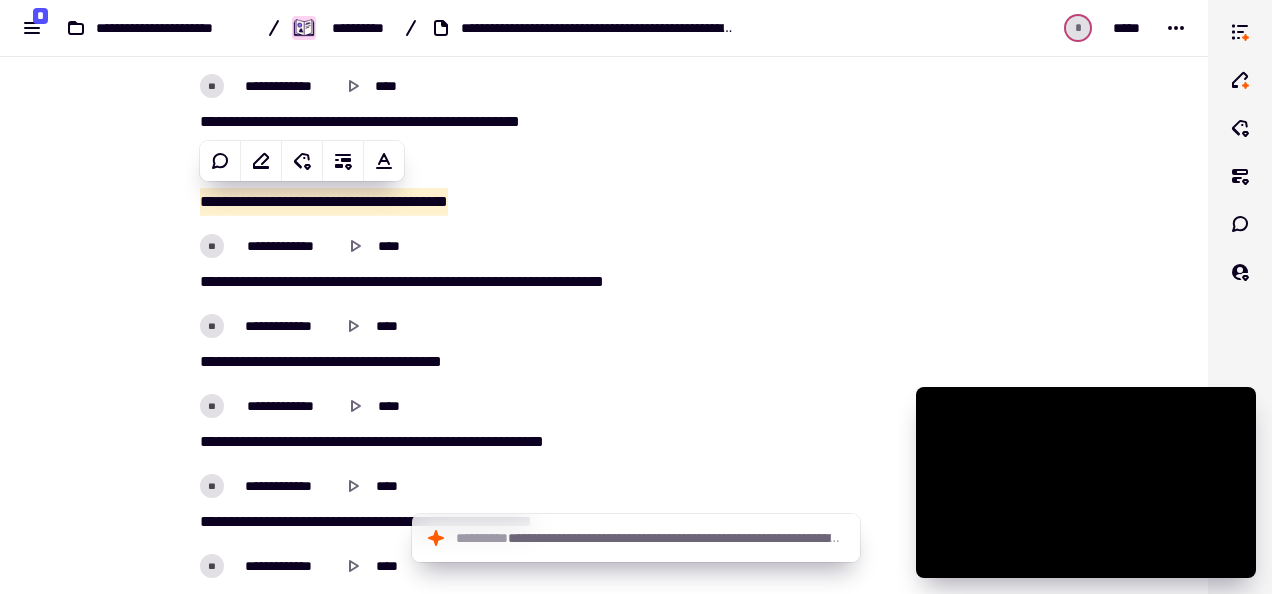 scroll, scrollTop: 2800, scrollLeft: 0, axis: vertical 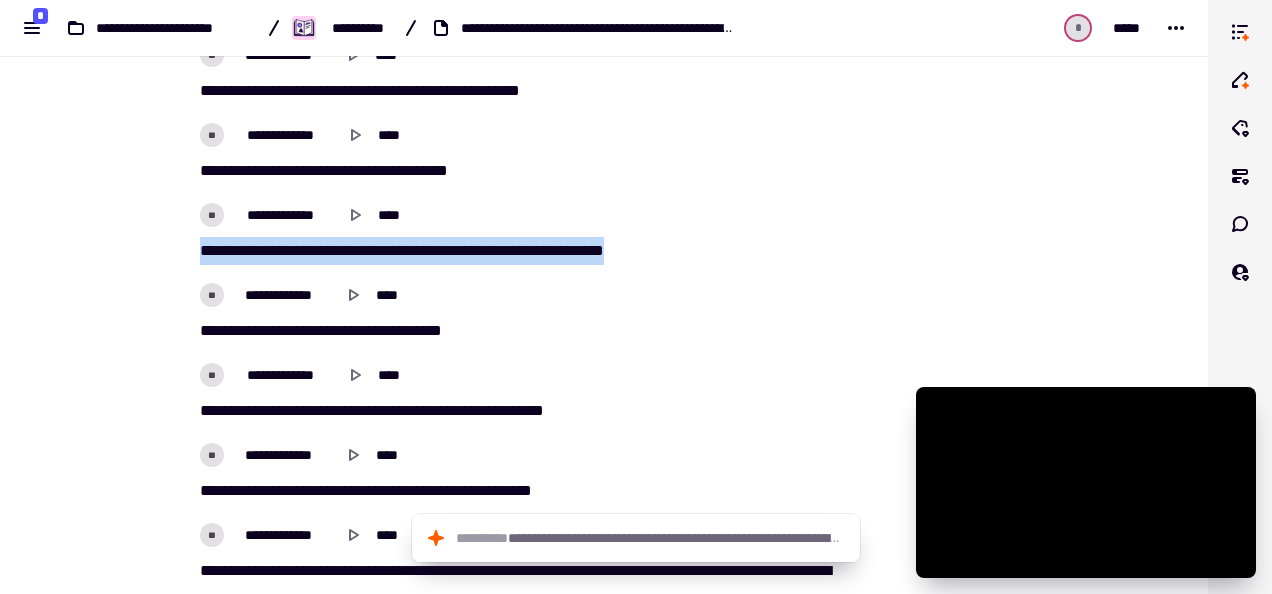 drag, startPoint x: 661, startPoint y: 254, endPoint x: 68, endPoint y: 223, distance: 593.80975 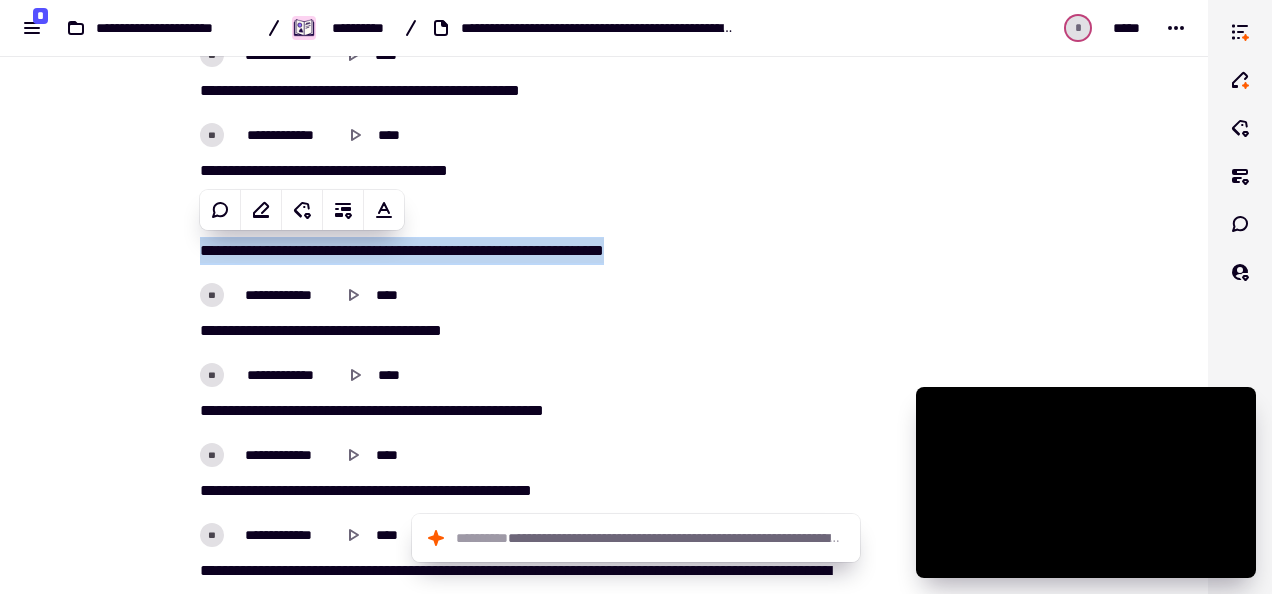 copy on "**********" 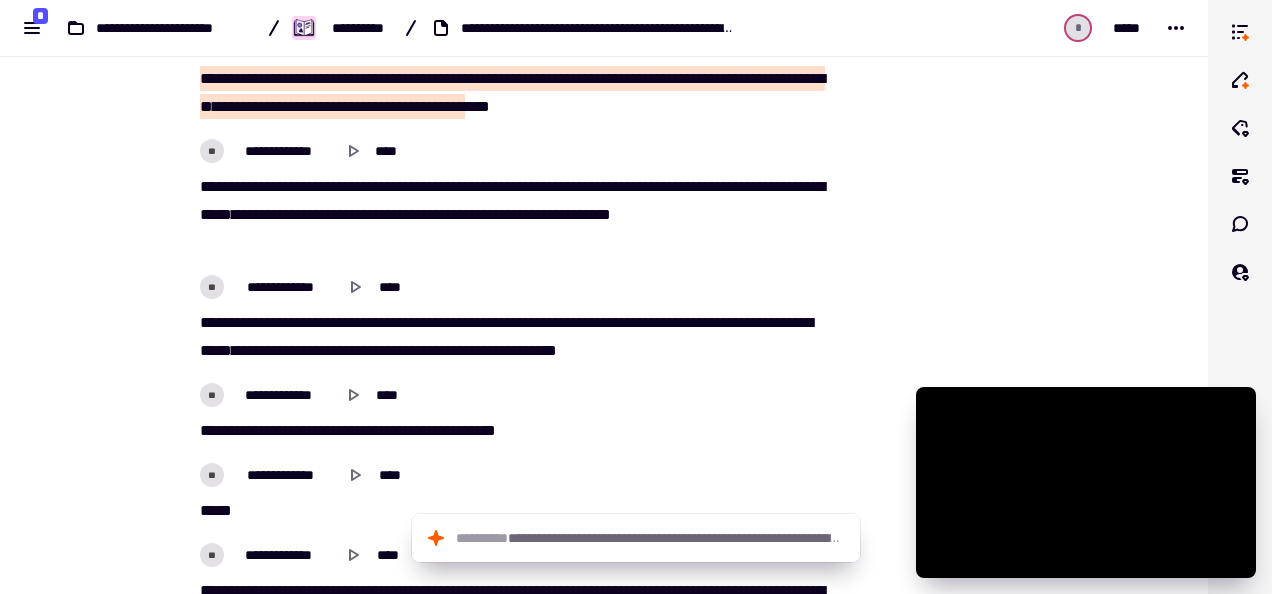 scroll, scrollTop: 3500, scrollLeft: 0, axis: vertical 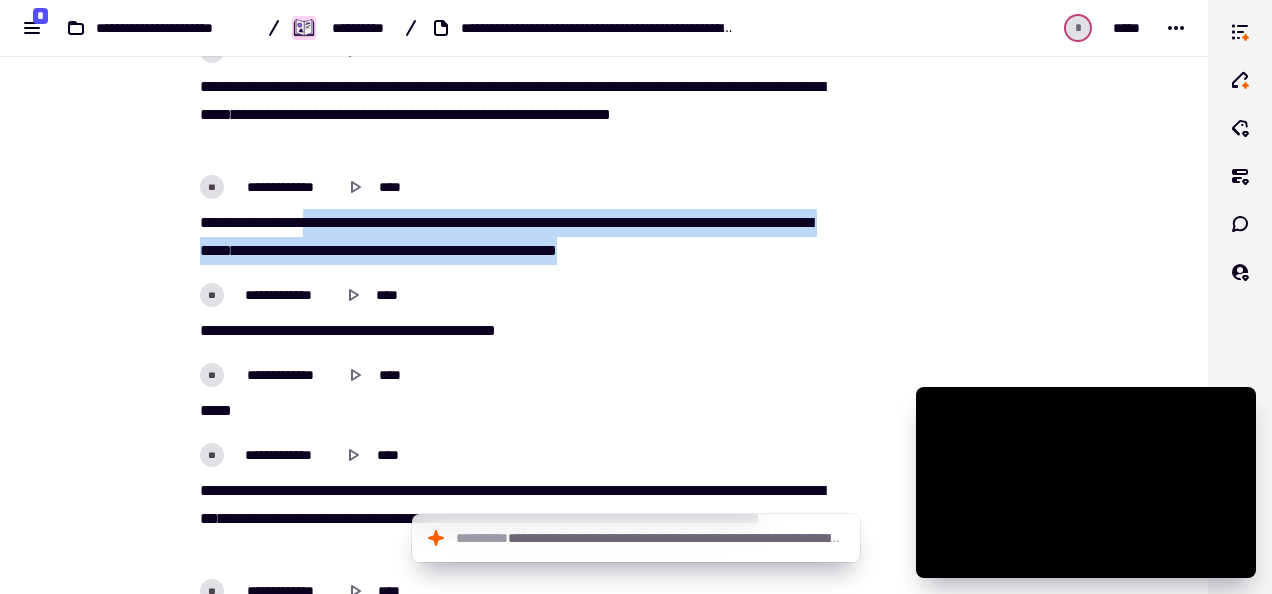 drag, startPoint x: 319, startPoint y: 220, endPoint x: 785, endPoint y: 265, distance: 468.1677 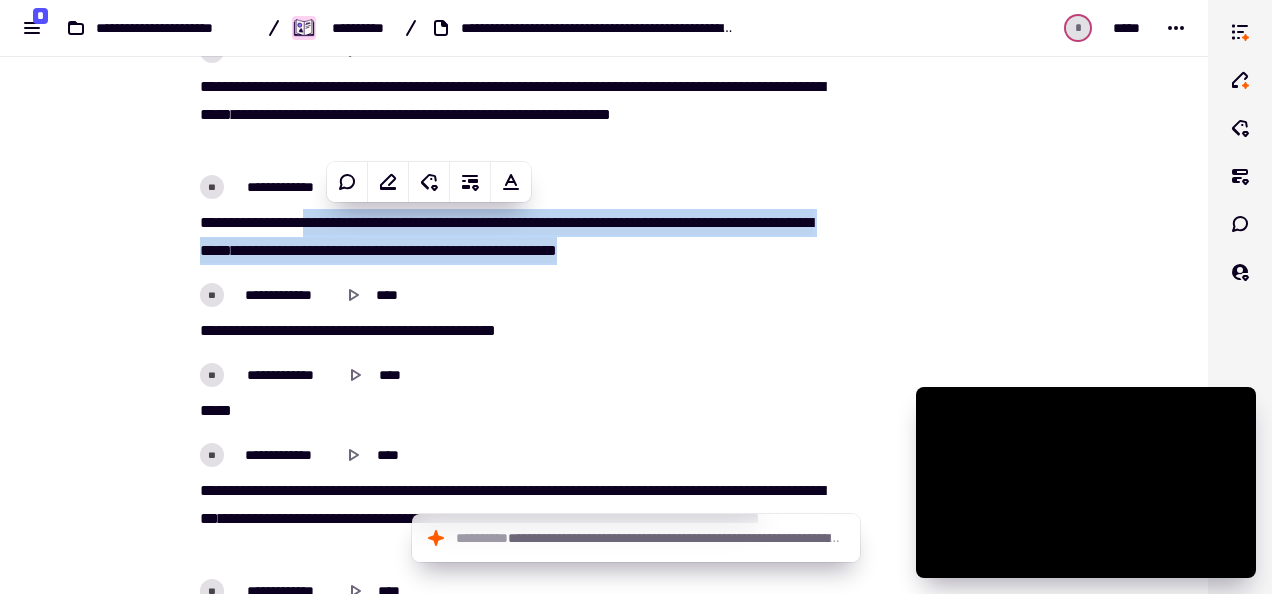copy on "**********" 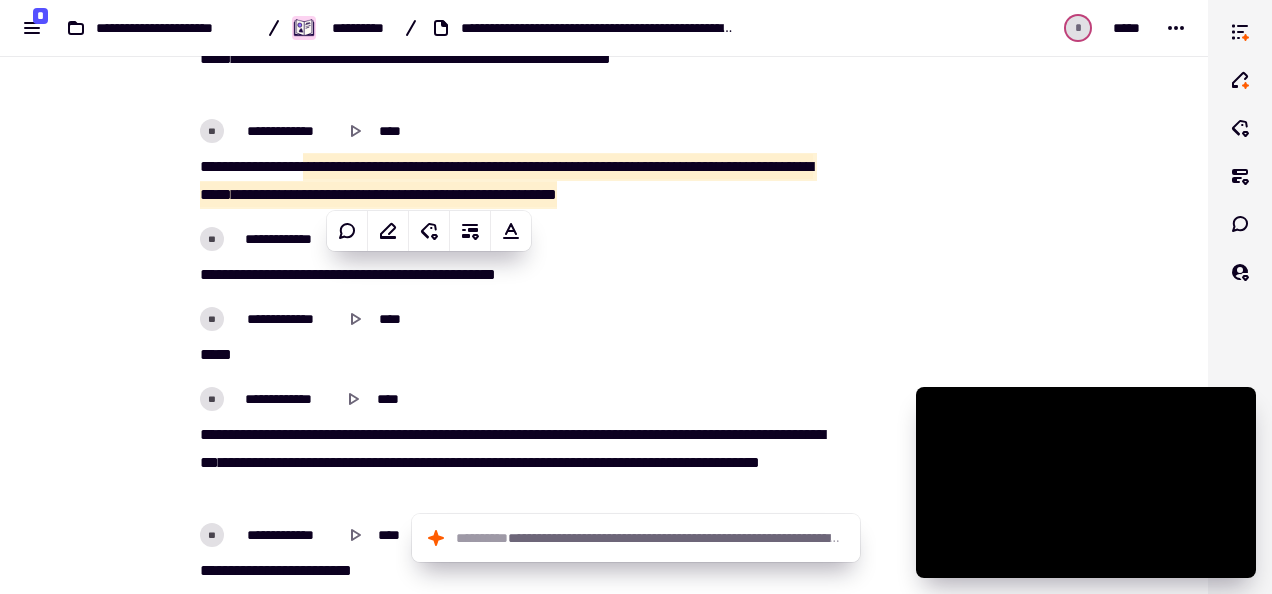 scroll, scrollTop: 3600, scrollLeft: 0, axis: vertical 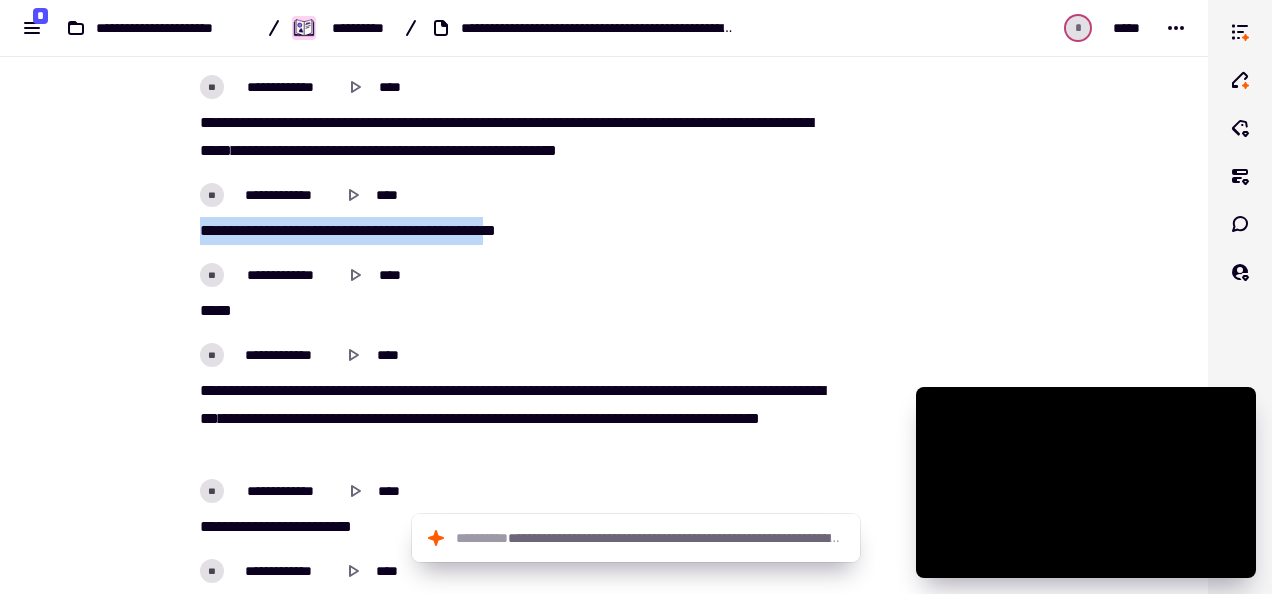 drag, startPoint x: 536, startPoint y: 230, endPoint x: 192, endPoint y: 230, distance: 344 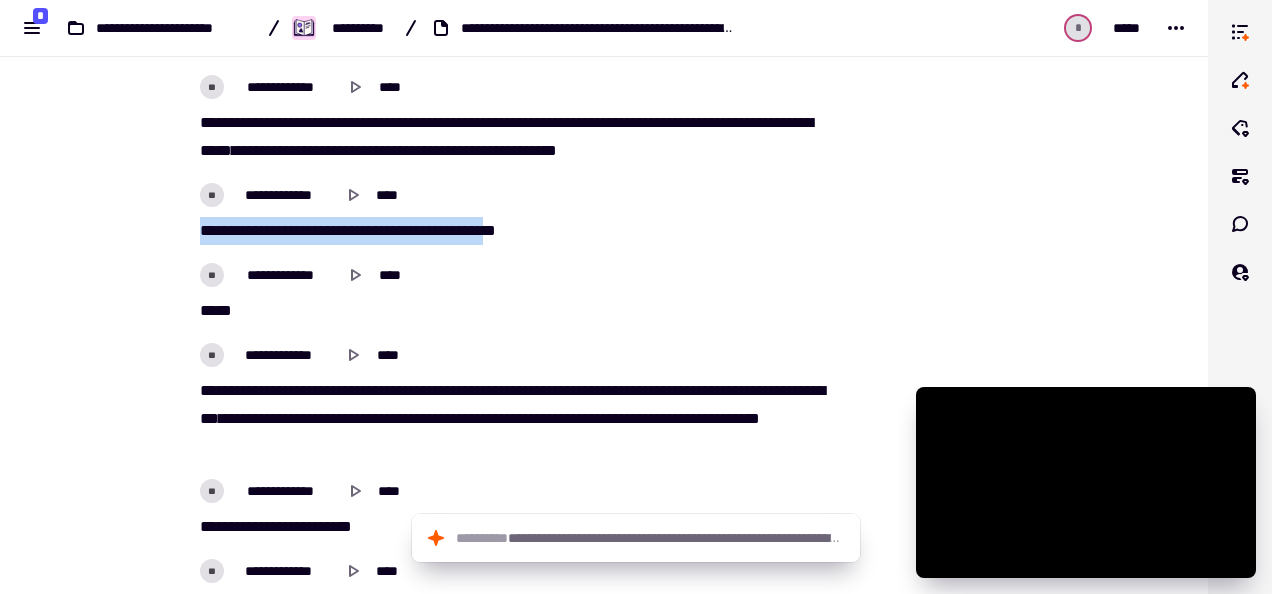 click on "***   **   *****   ****   *****   ***   ******   *   ****   ******" at bounding box center [516, 231] 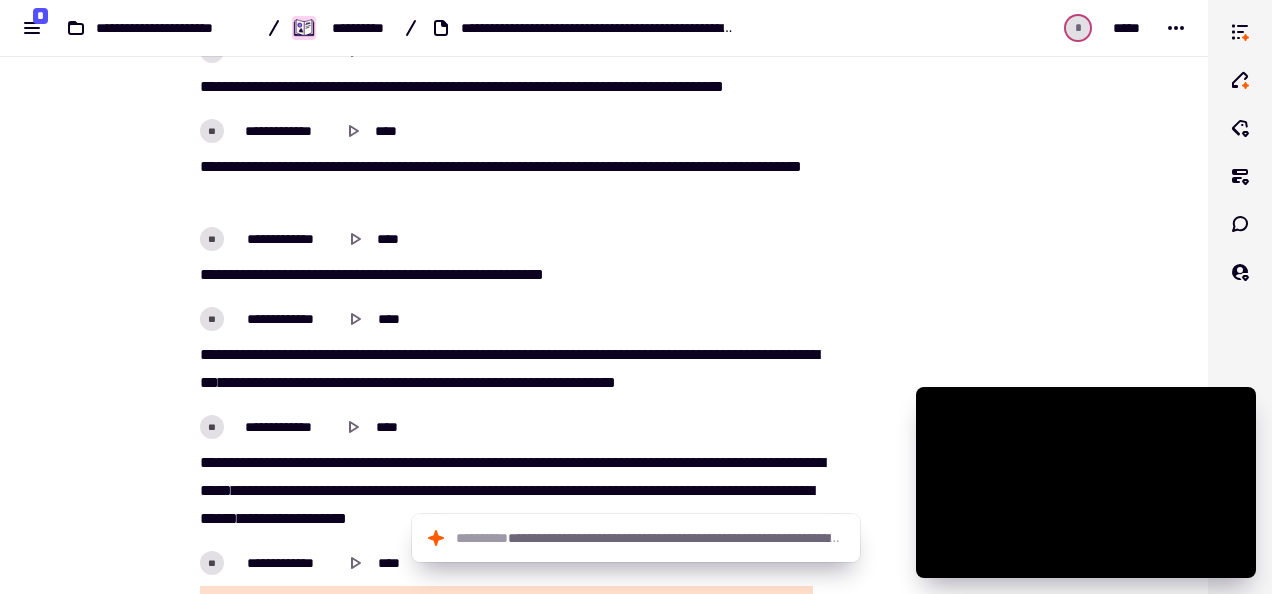 scroll, scrollTop: 4300, scrollLeft: 0, axis: vertical 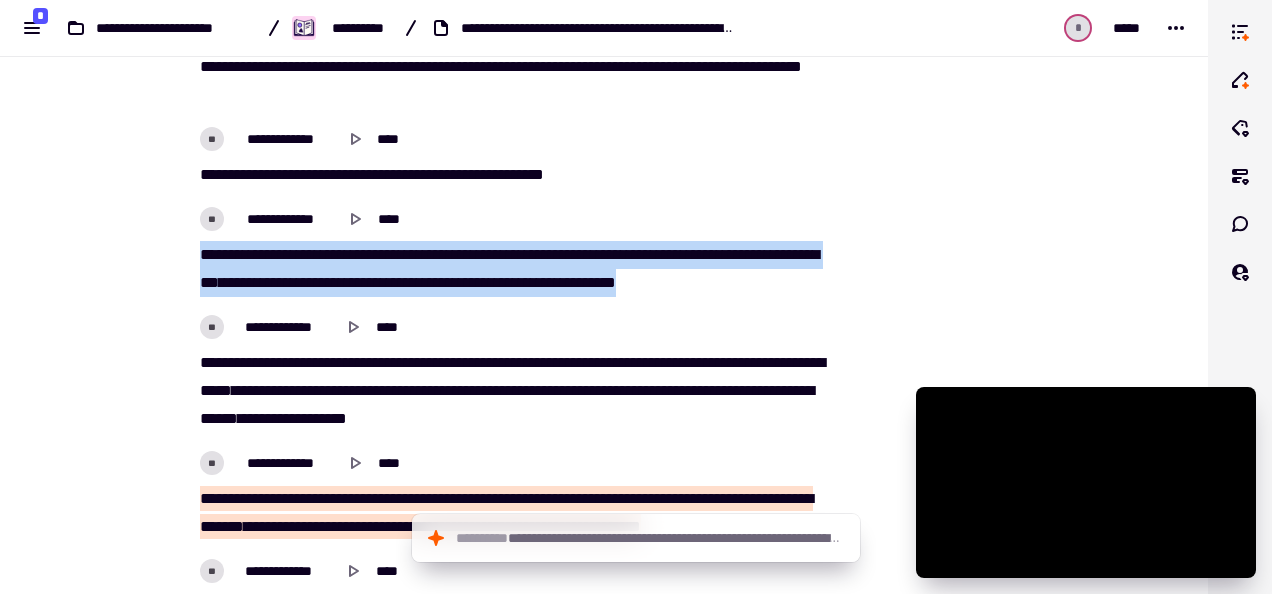 drag, startPoint x: 752, startPoint y: 283, endPoint x: 178, endPoint y: 263, distance: 574.3483 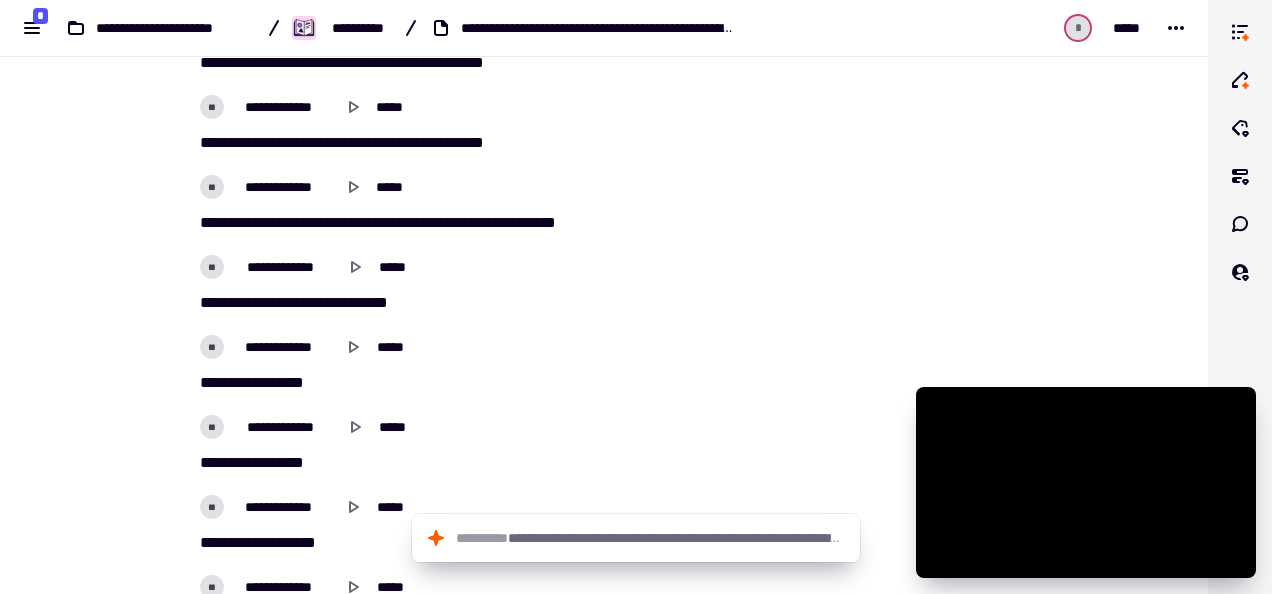 scroll, scrollTop: 8700, scrollLeft: 0, axis: vertical 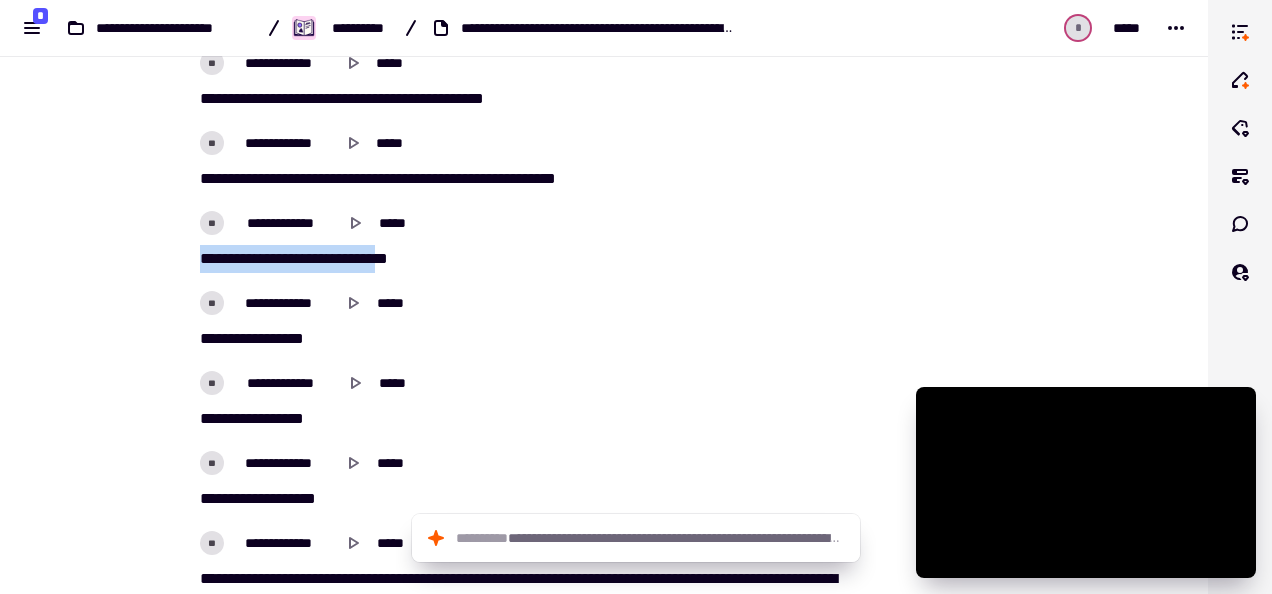 drag, startPoint x: 388, startPoint y: 264, endPoint x: 148, endPoint y: 259, distance: 240.05208 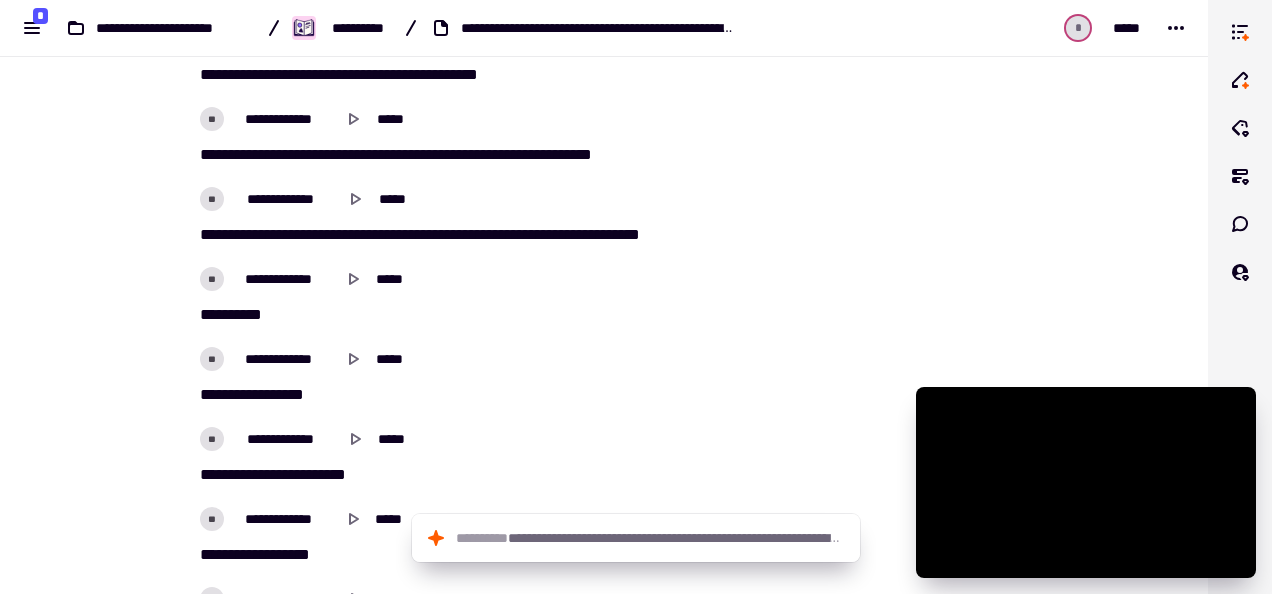 scroll, scrollTop: 9800, scrollLeft: 0, axis: vertical 